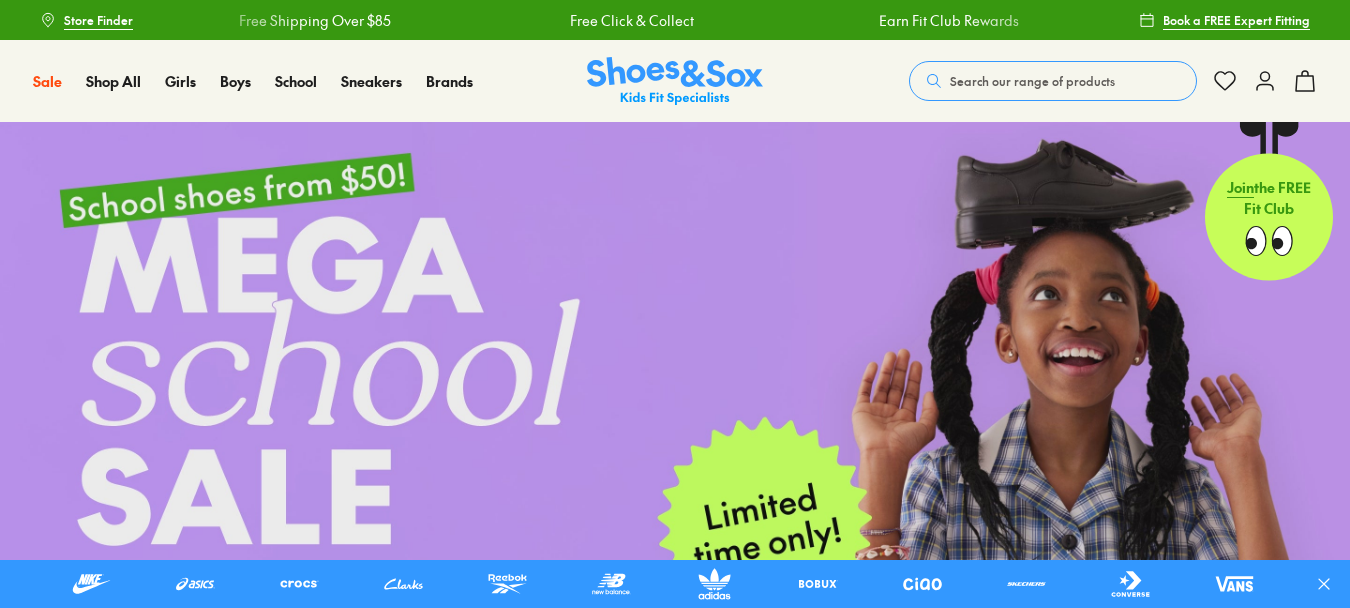 scroll, scrollTop: 0, scrollLeft: 0, axis: both 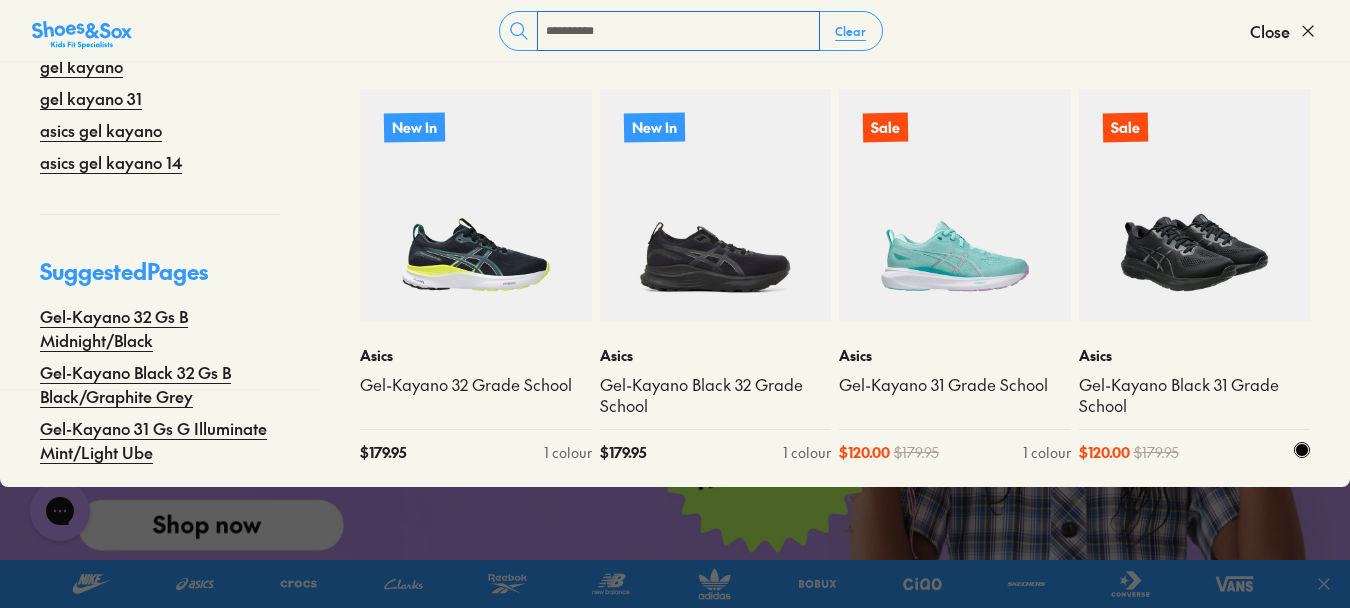 type on "**********" 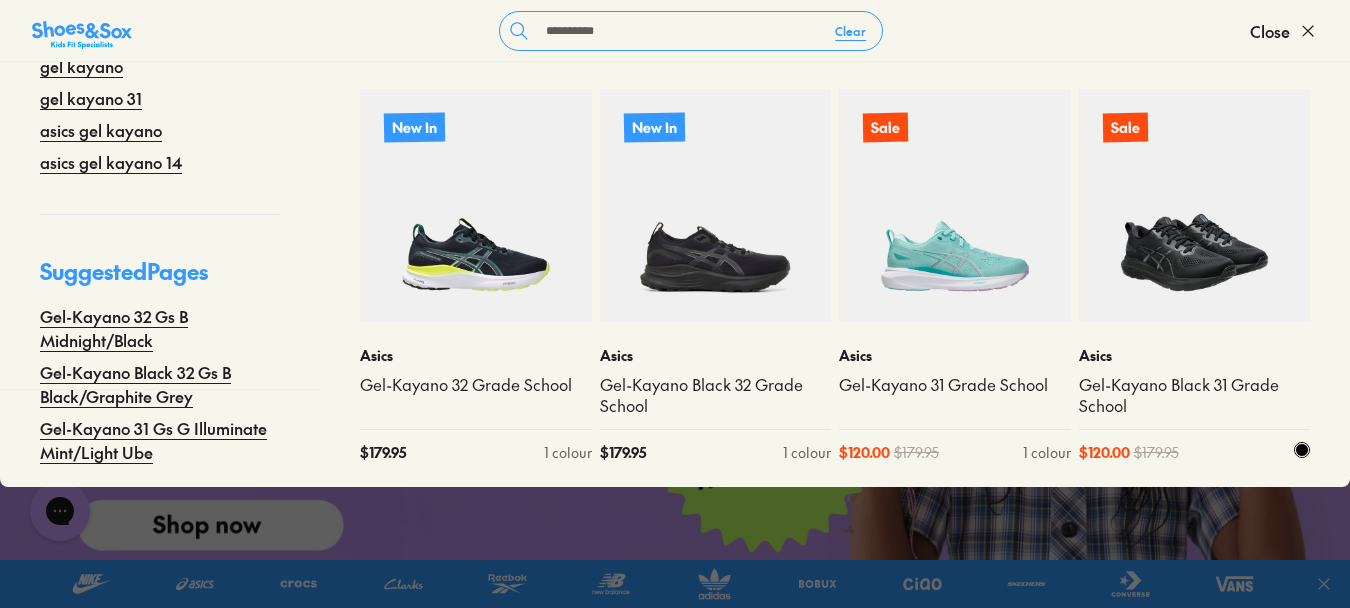 click at bounding box center (1195, 205) 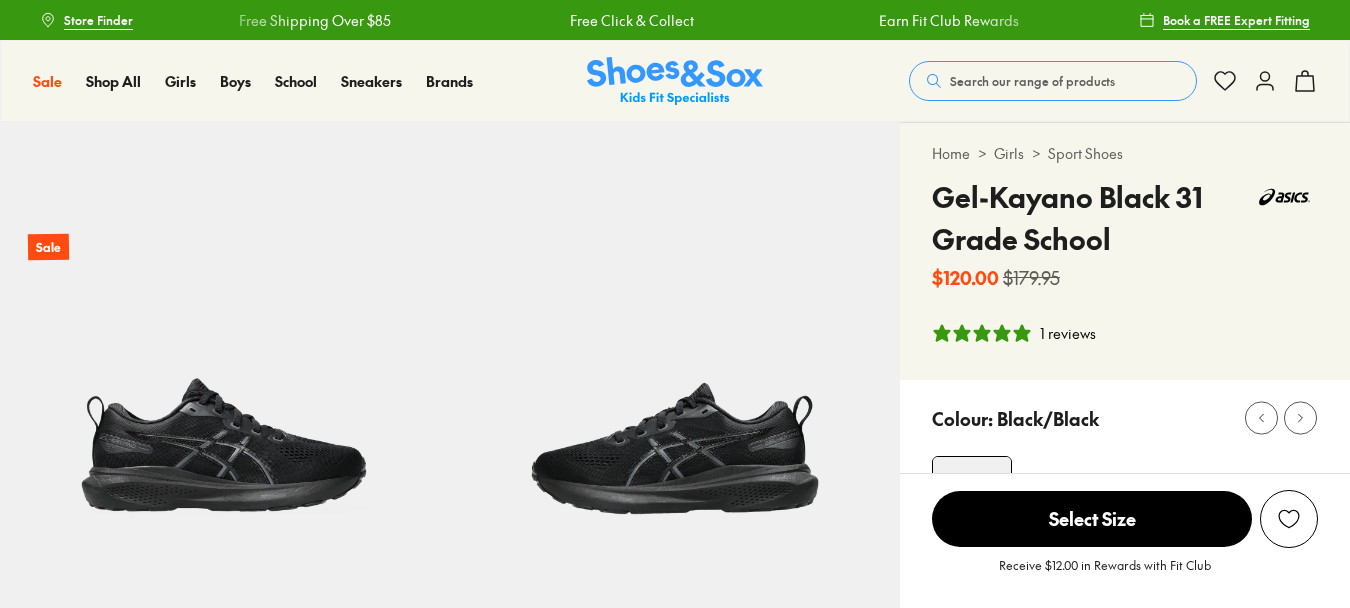 scroll, scrollTop: 297, scrollLeft: 0, axis: vertical 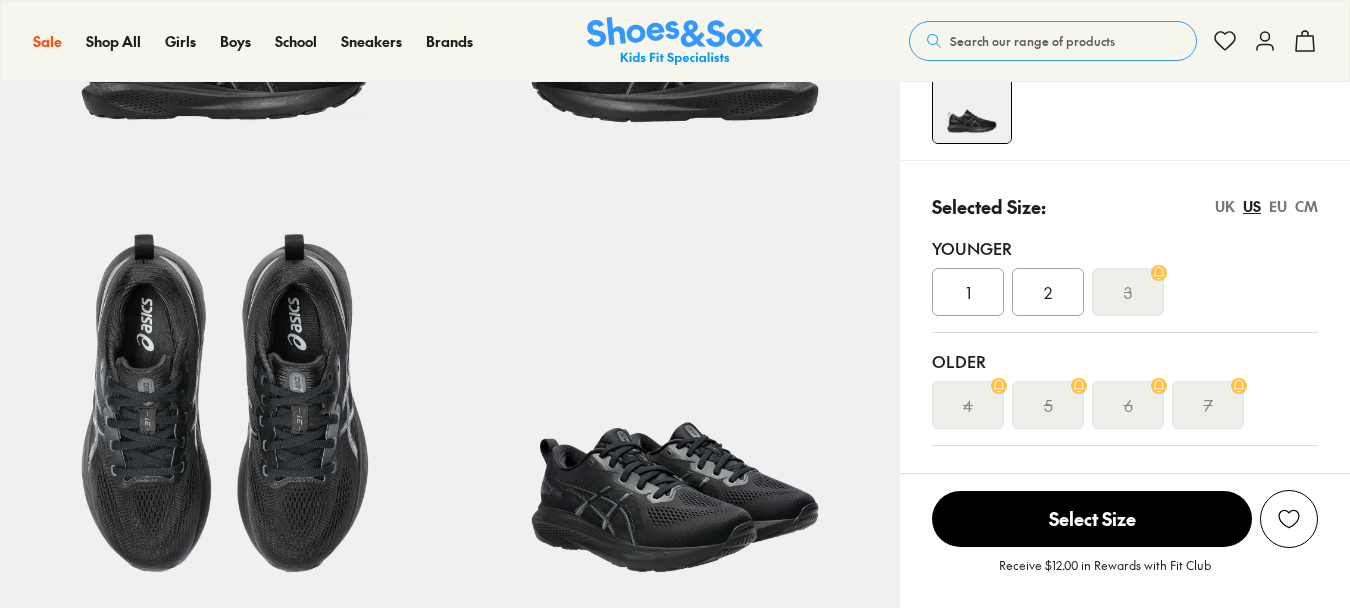 select on "*" 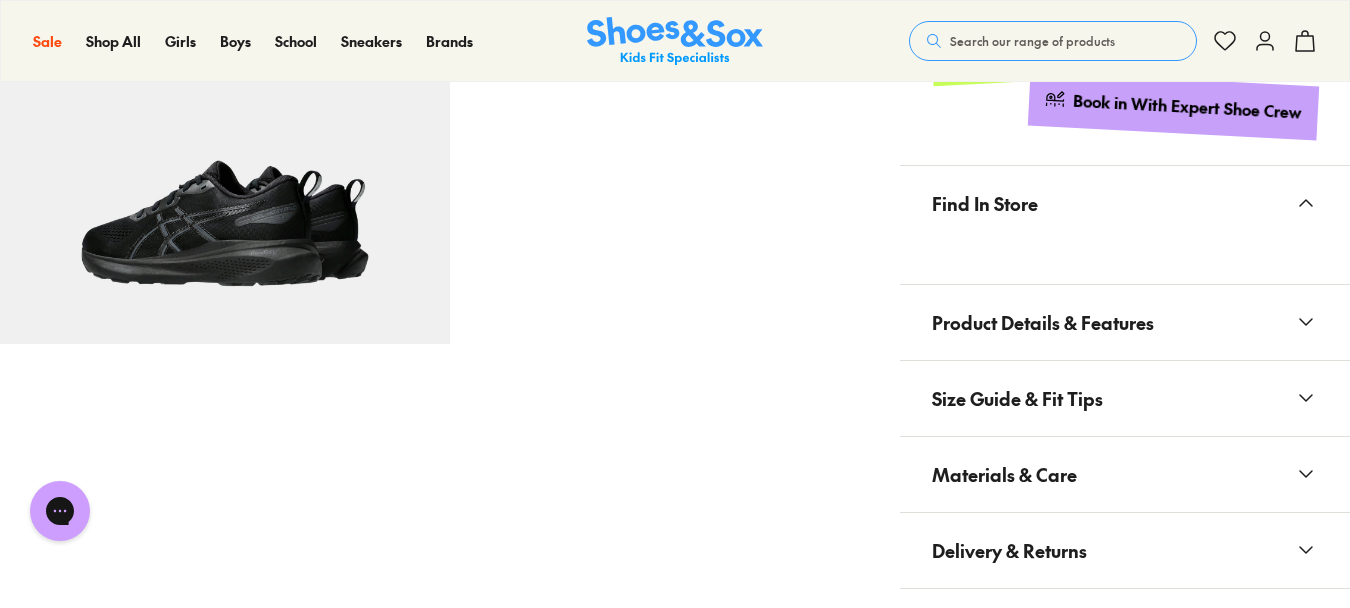 scroll, scrollTop: 1130, scrollLeft: 0, axis: vertical 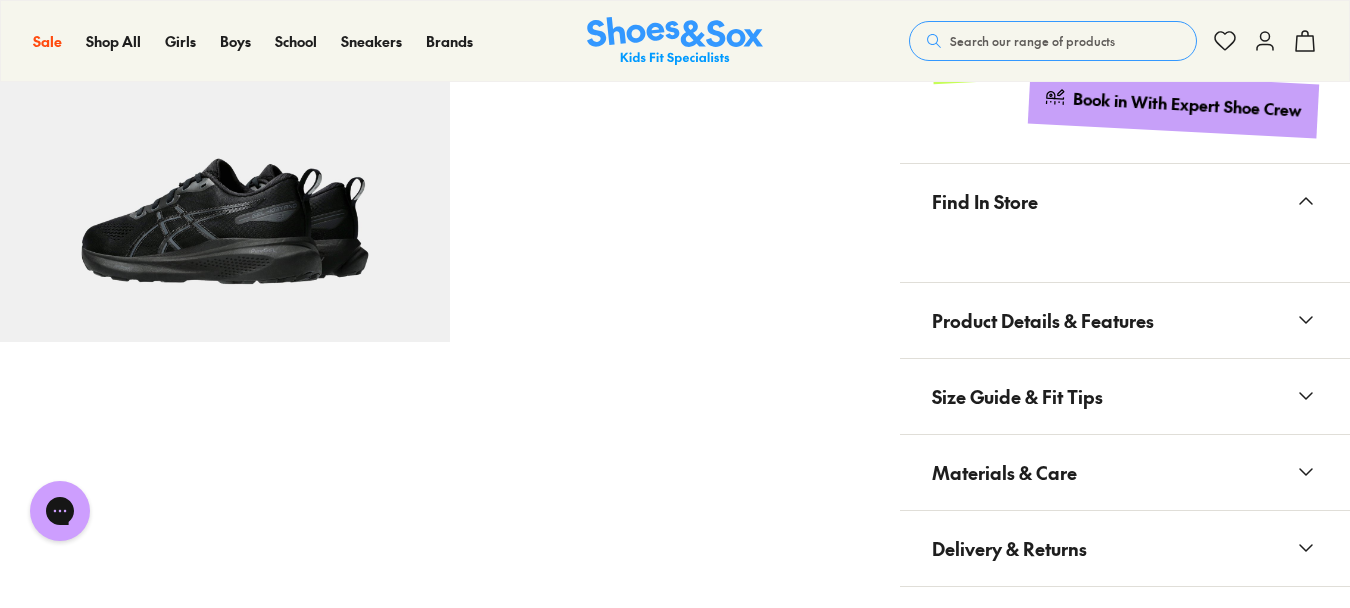 click on "Materials & Care" at bounding box center [1004, 472] 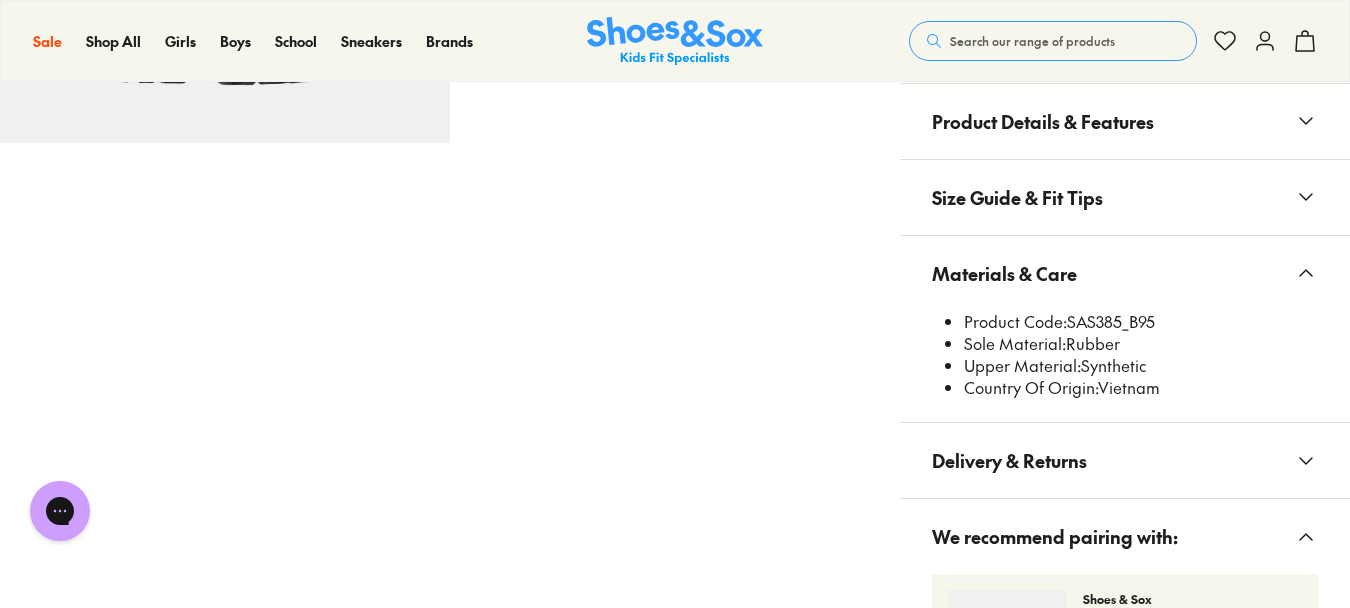 scroll, scrollTop: 1331, scrollLeft: 0, axis: vertical 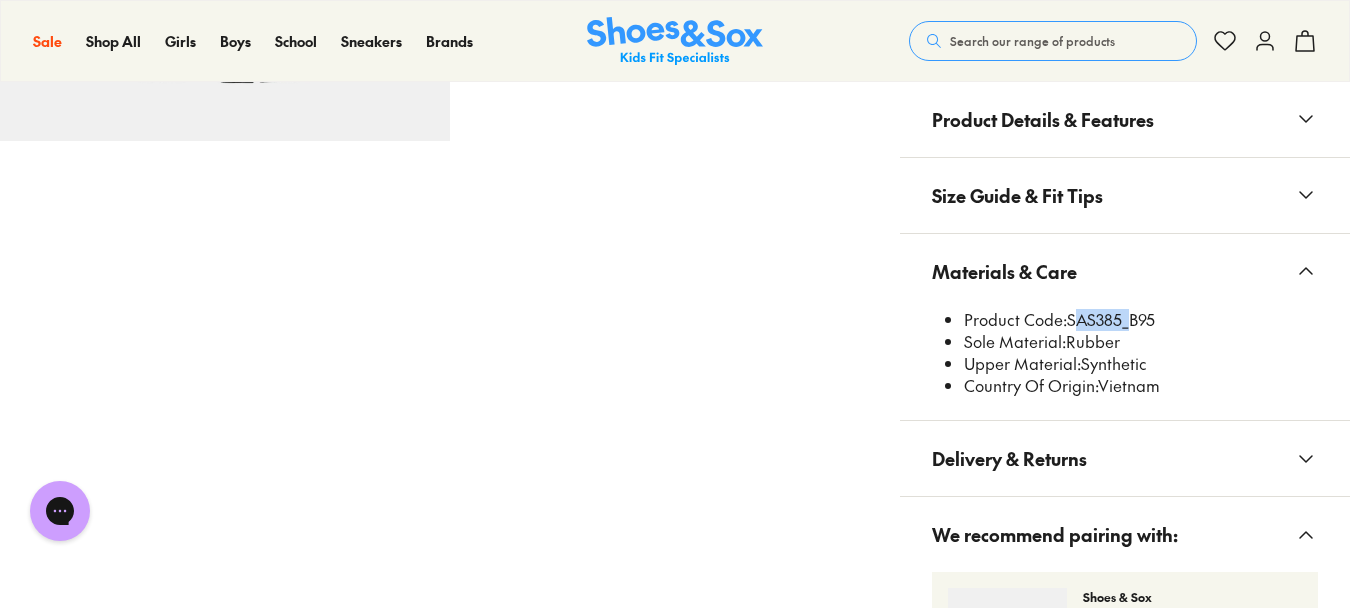 drag, startPoint x: 1120, startPoint y: 323, endPoint x: 1071, endPoint y: 320, distance: 49.09175 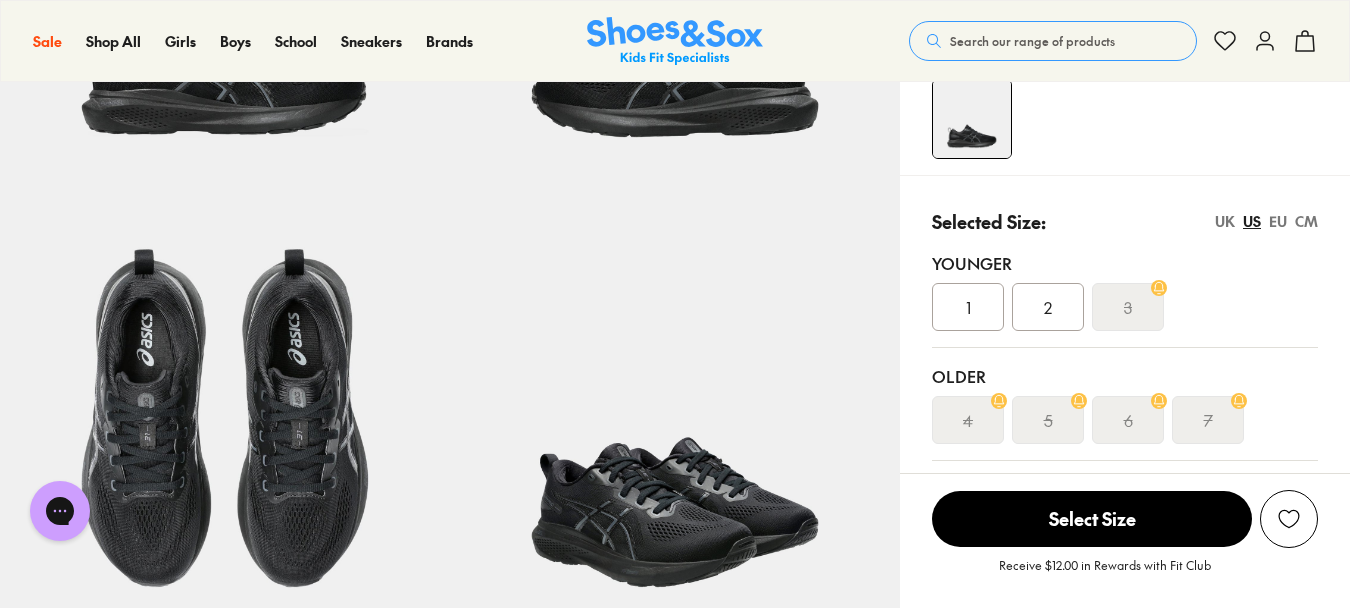 scroll, scrollTop: 380, scrollLeft: 0, axis: vertical 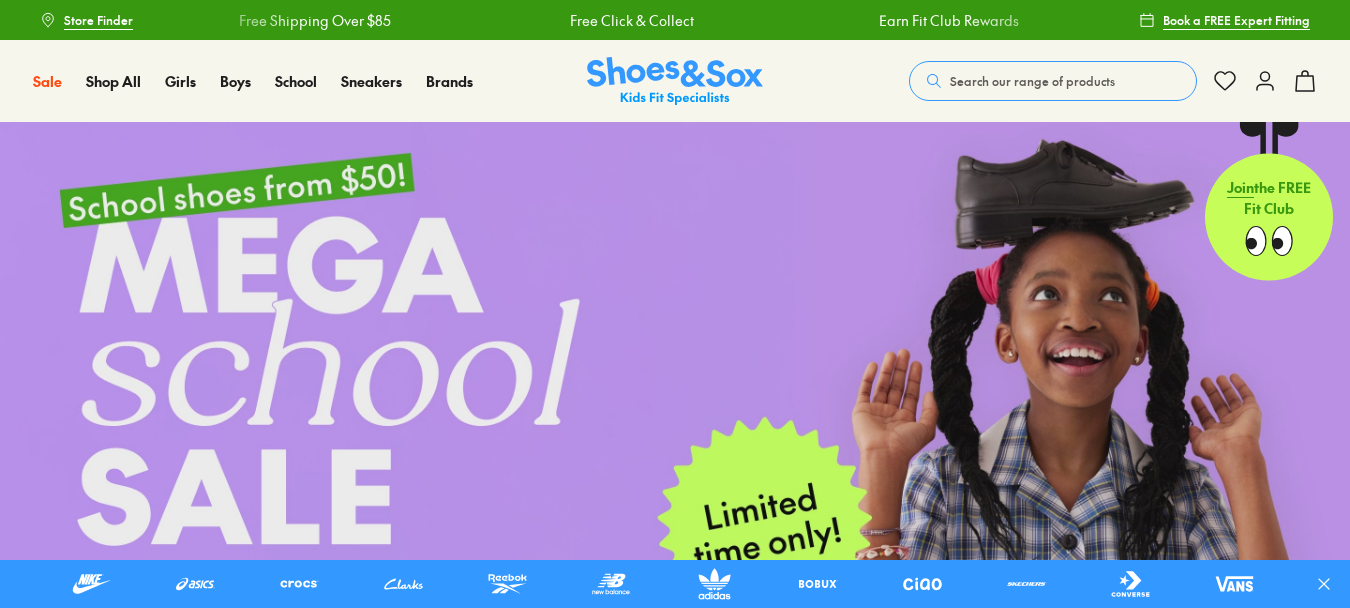 drag, startPoint x: 0, startPoint y: 0, endPoint x: 1018, endPoint y: 29, distance: 1018.41296 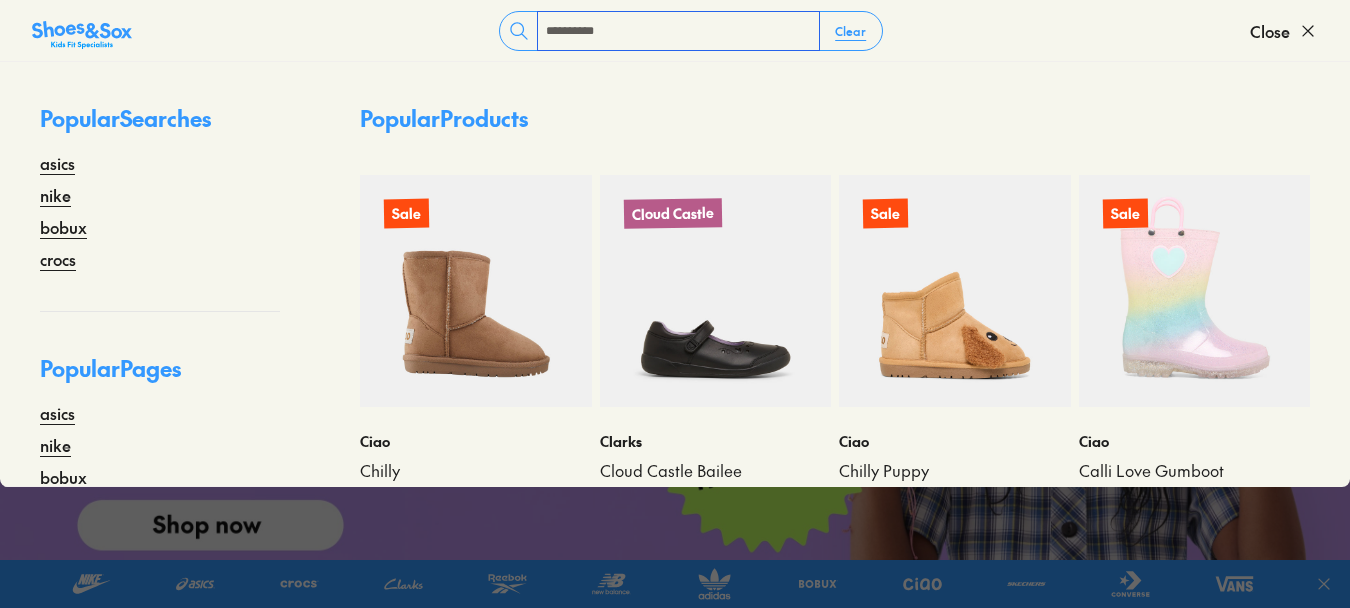 scroll, scrollTop: 79, scrollLeft: 0, axis: vertical 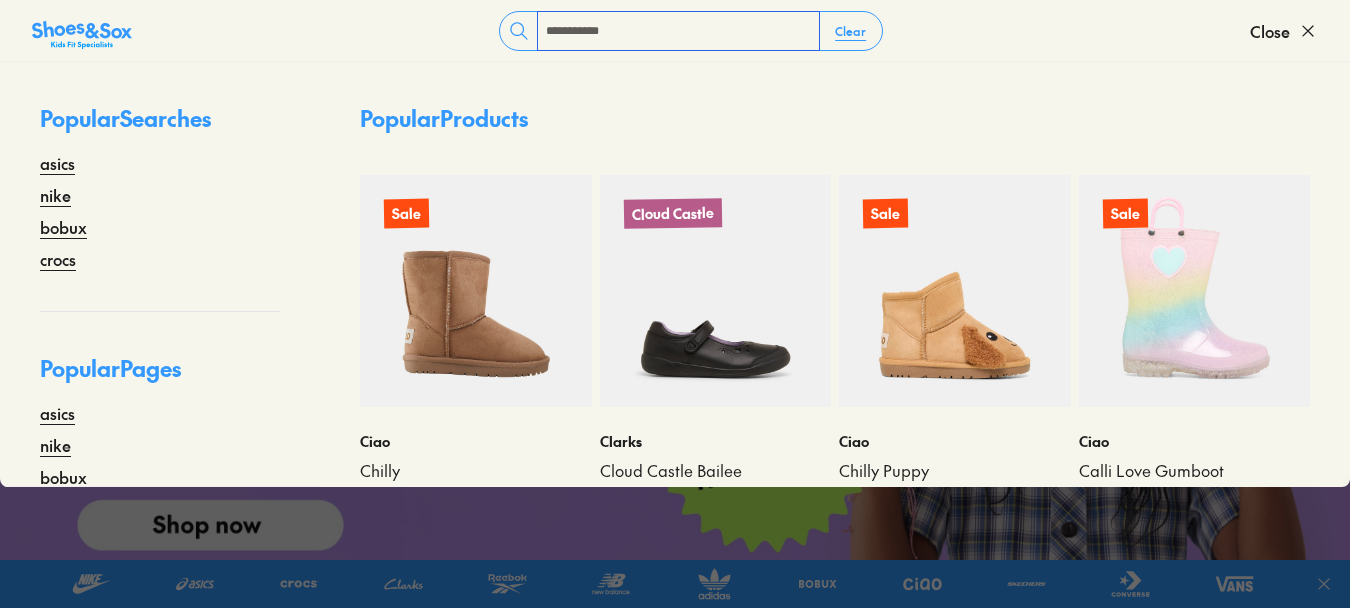 type on "**********" 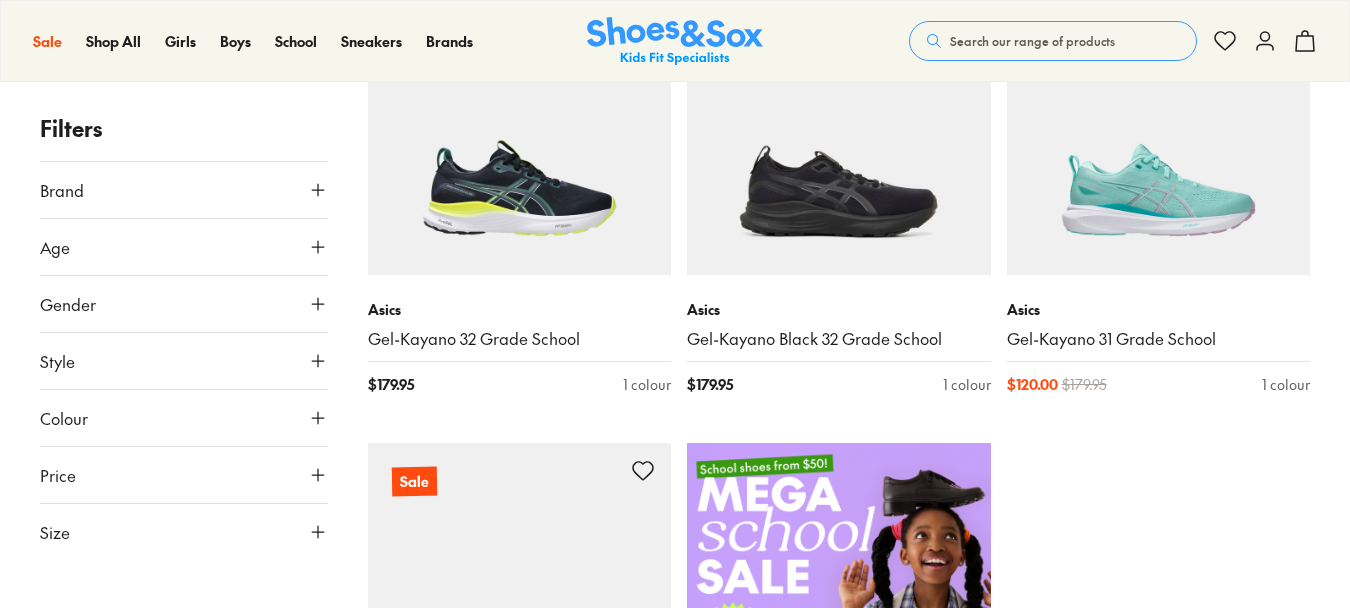 scroll, scrollTop: 693, scrollLeft: 0, axis: vertical 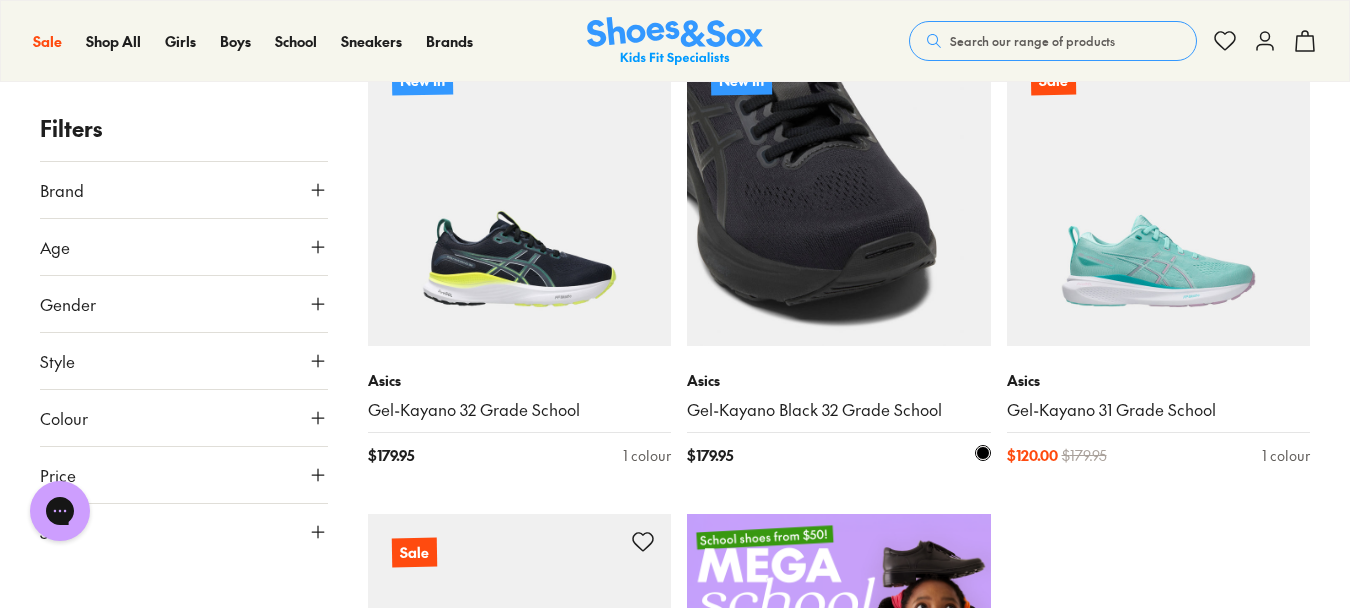 click at bounding box center (839, 194) 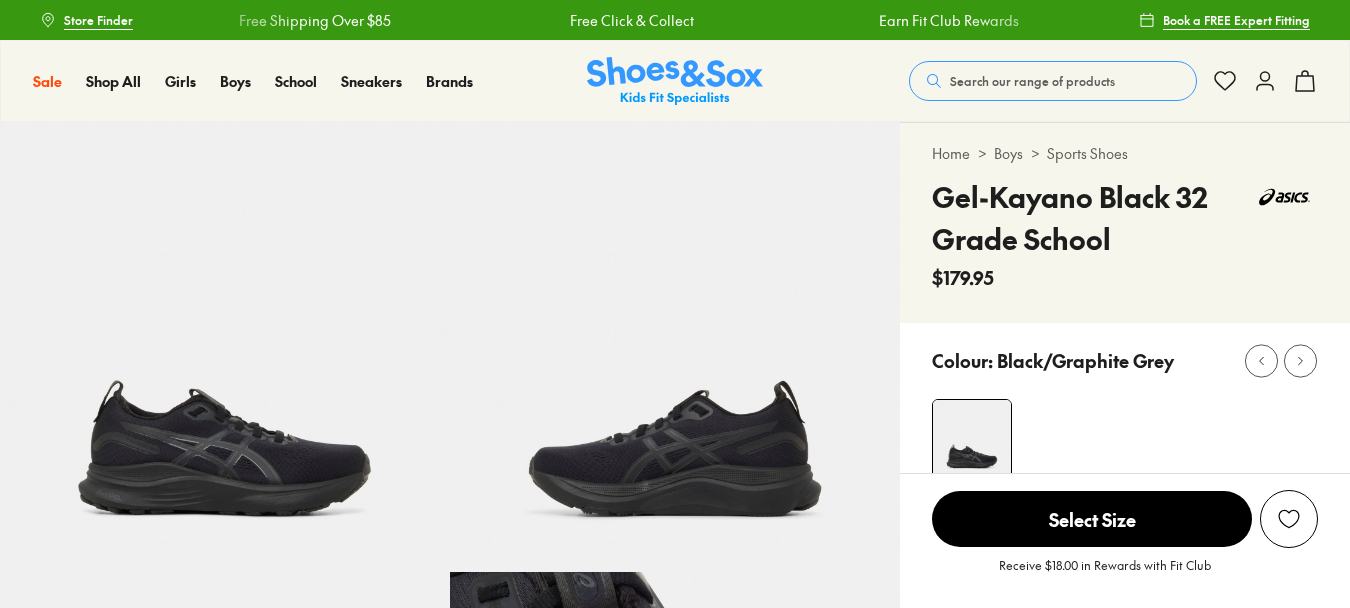 scroll, scrollTop: 0, scrollLeft: 0, axis: both 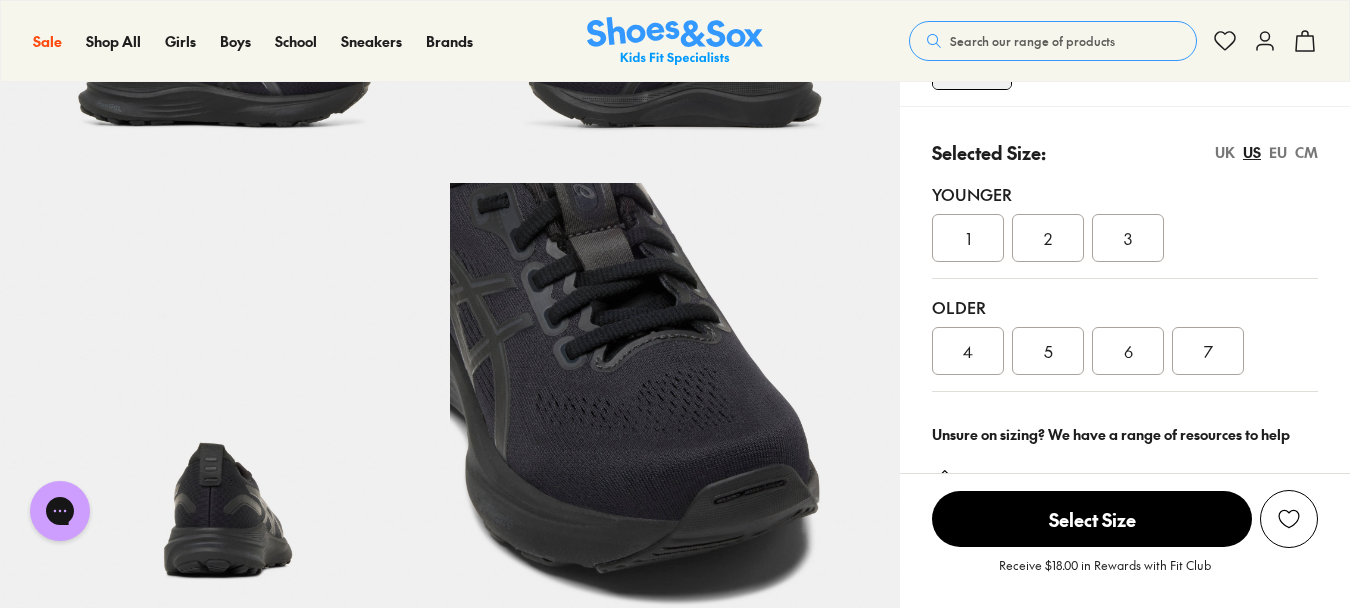 click on "3" at bounding box center [1128, 238] 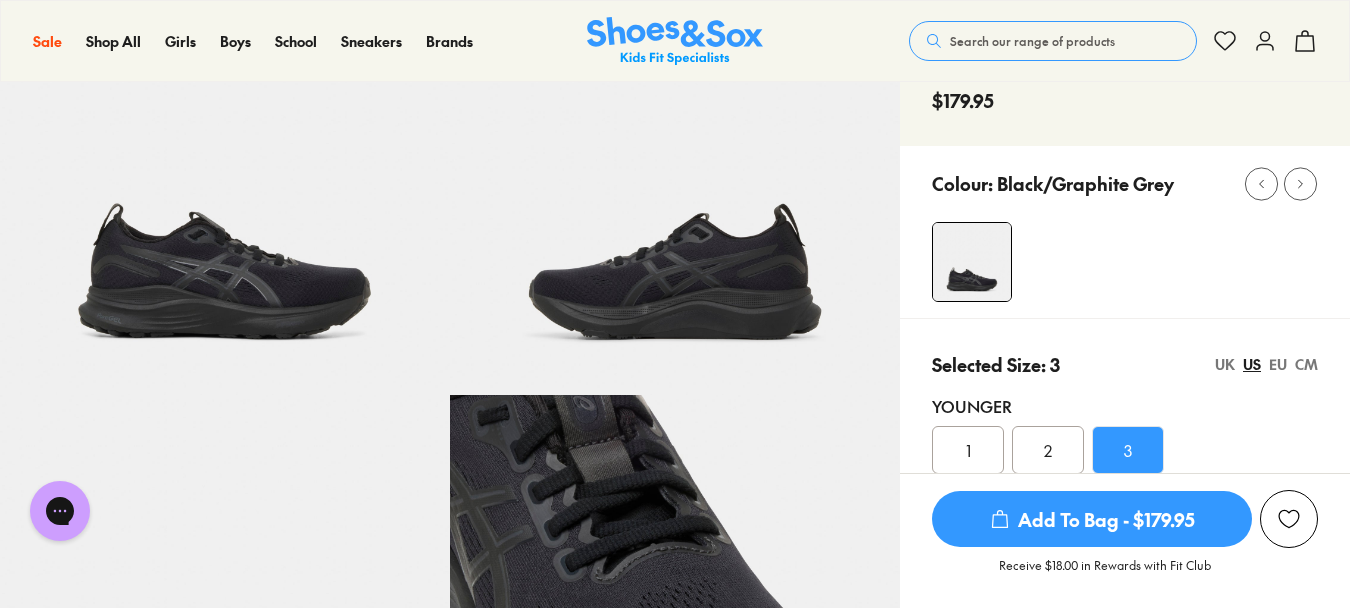 scroll, scrollTop: 0, scrollLeft: 0, axis: both 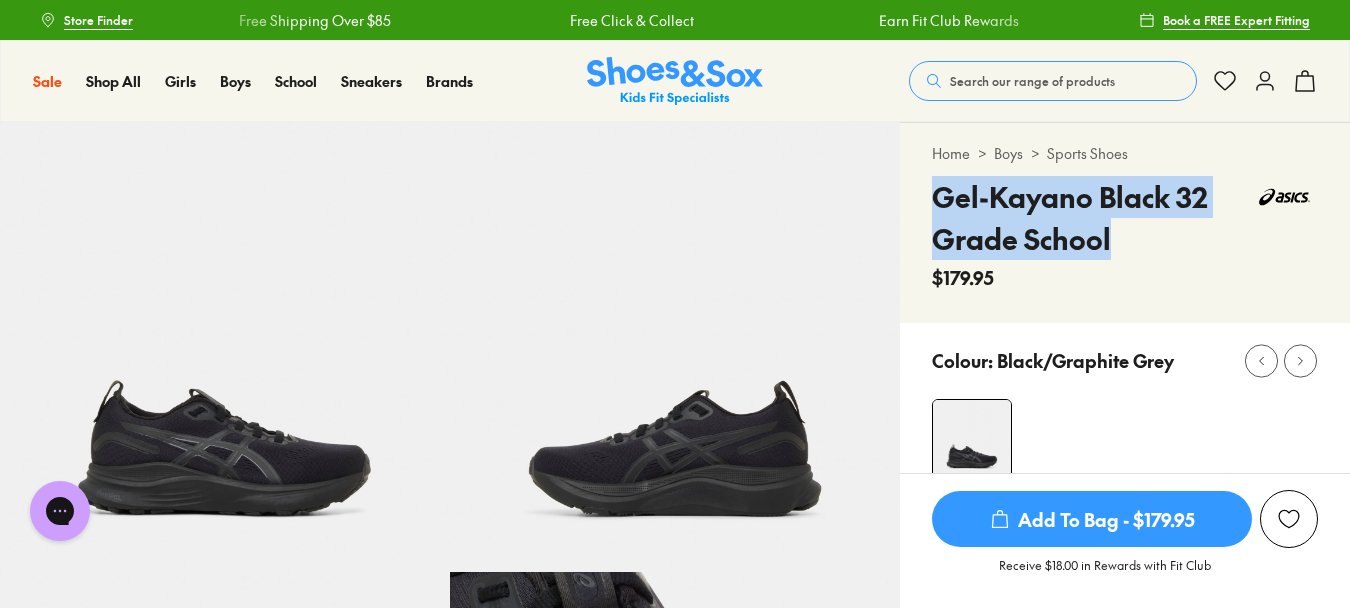 drag, startPoint x: 938, startPoint y: 194, endPoint x: 1123, endPoint y: 231, distance: 188.66373 